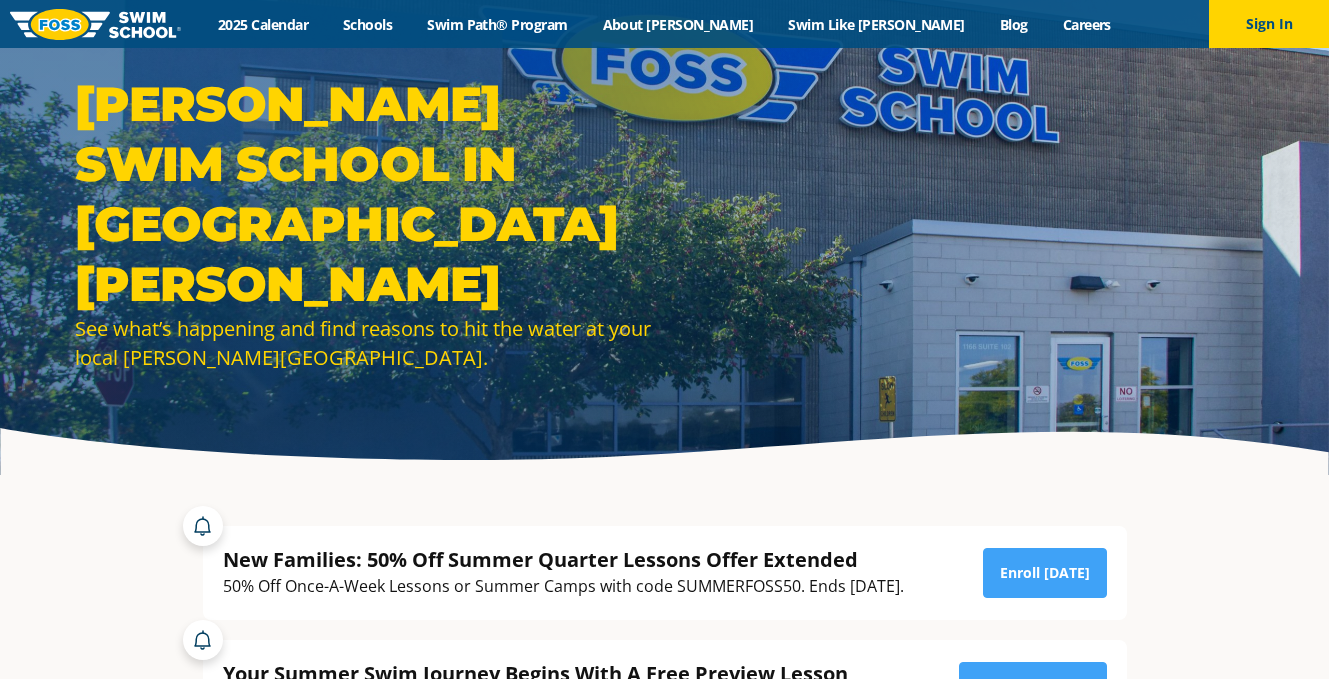 scroll, scrollTop: 0, scrollLeft: 0, axis: both 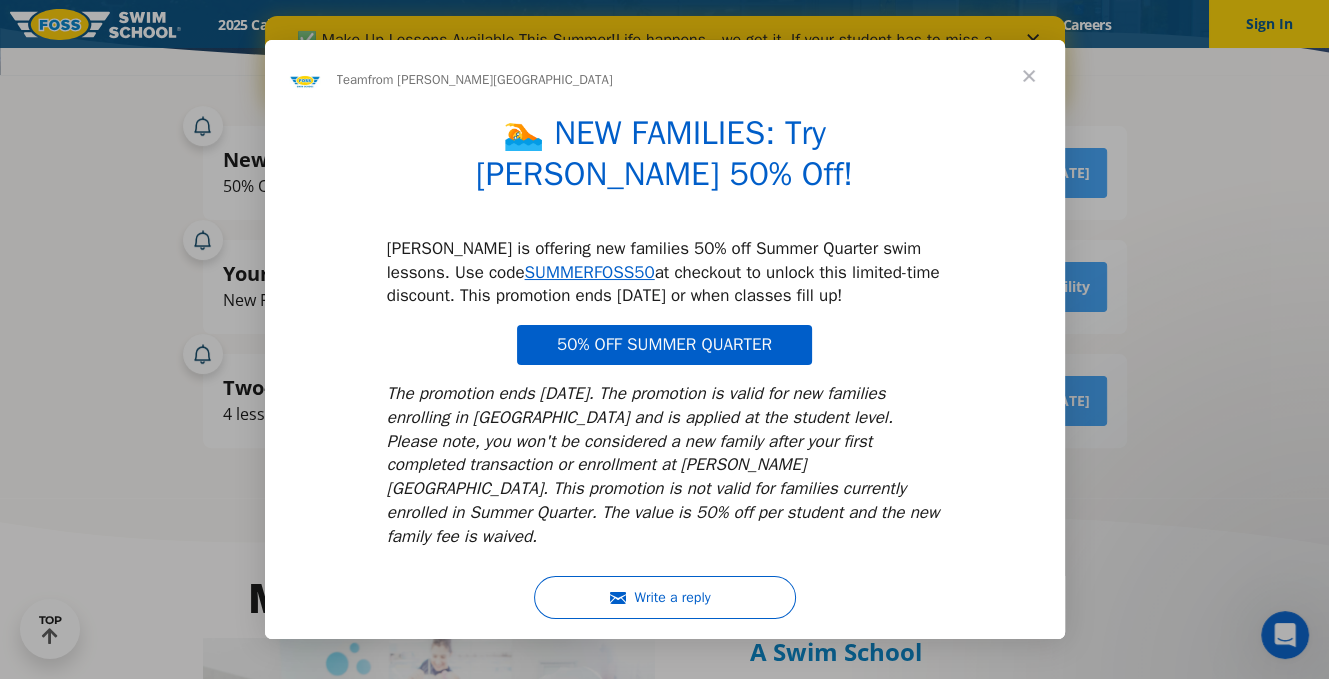 click at bounding box center (1029, 76) 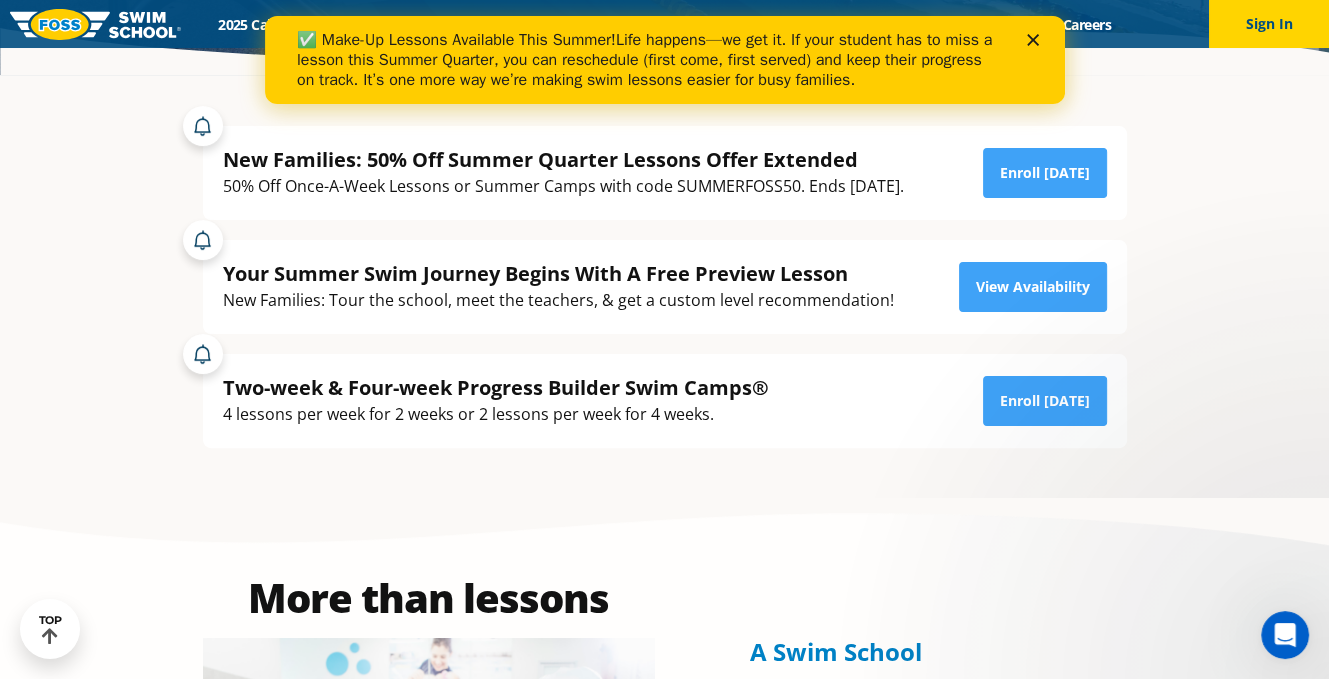 click 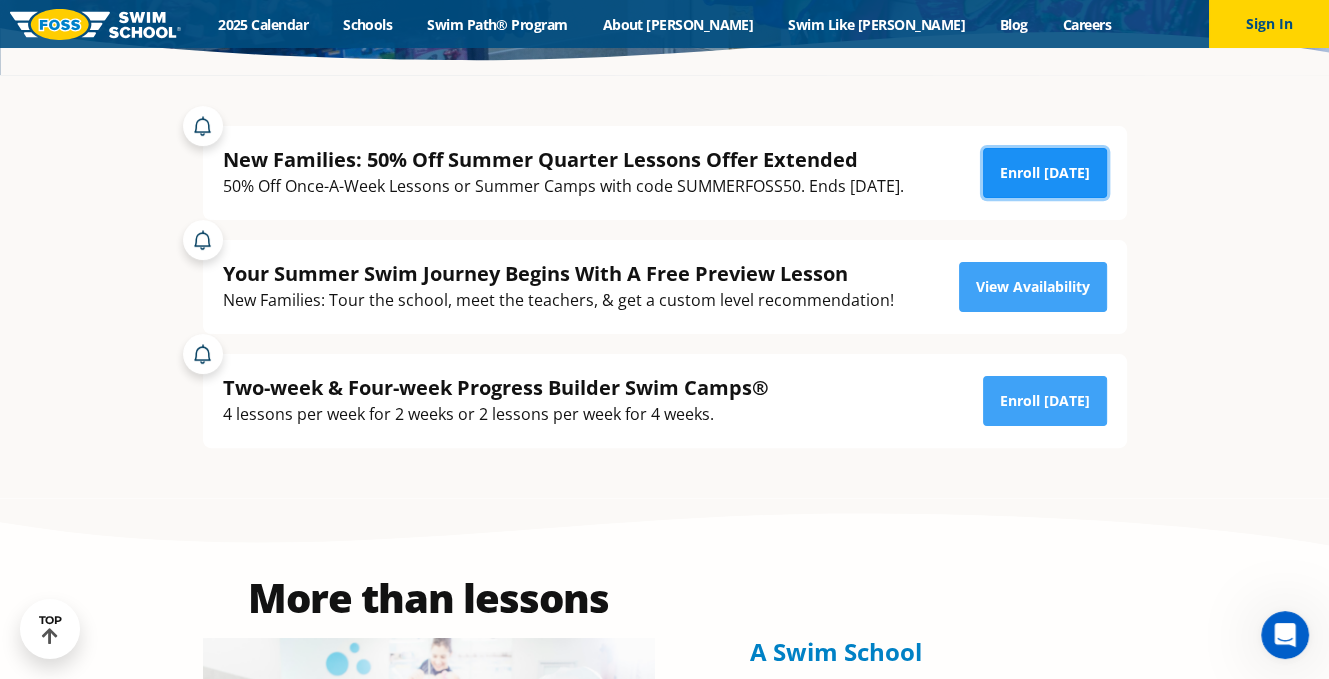 click on "Enroll [DATE]" at bounding box center (1045, 173) 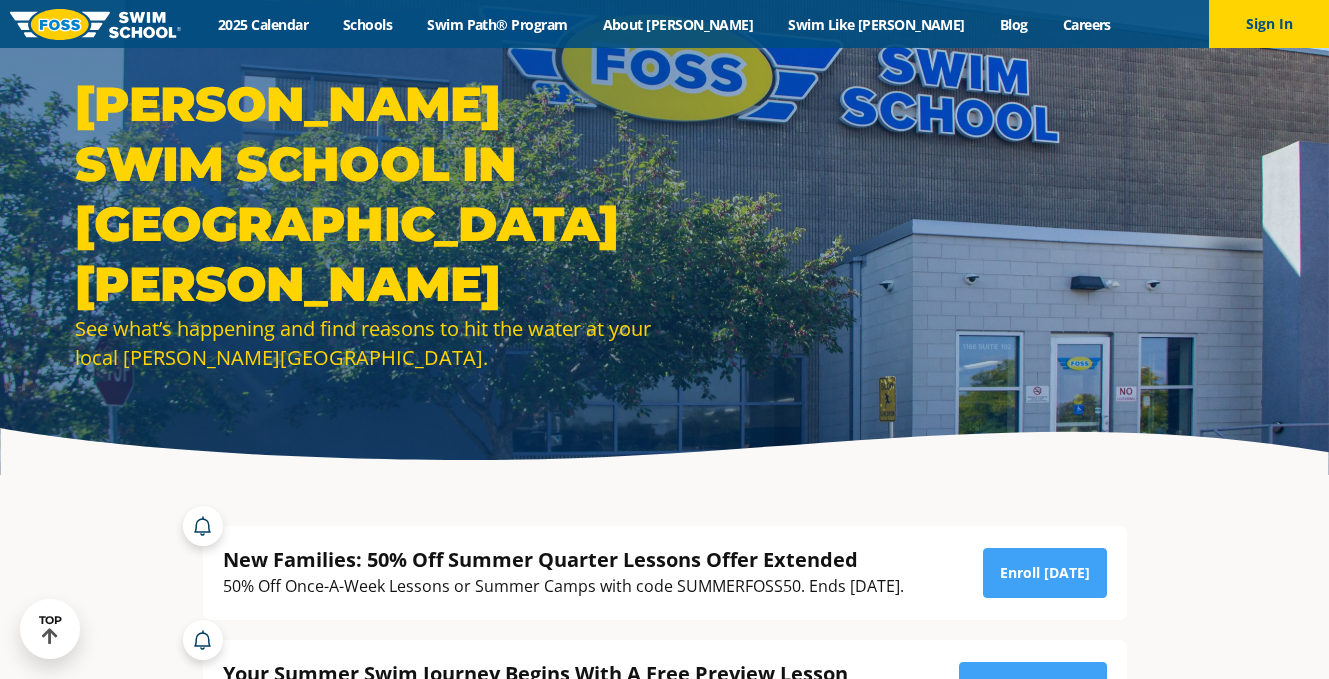 scroll, scrollTop: 900, scrollLeft: 0, axis: vertical 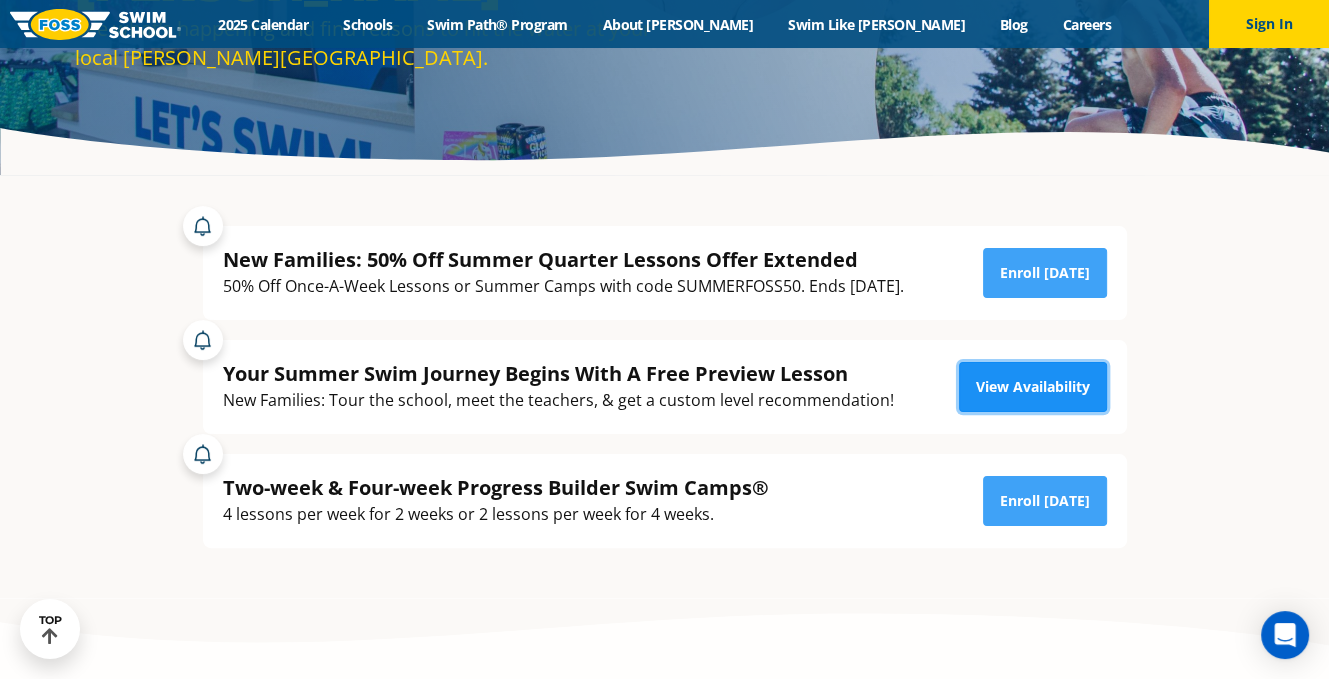 click on "View Availability" at bounding box center (1033, 387) 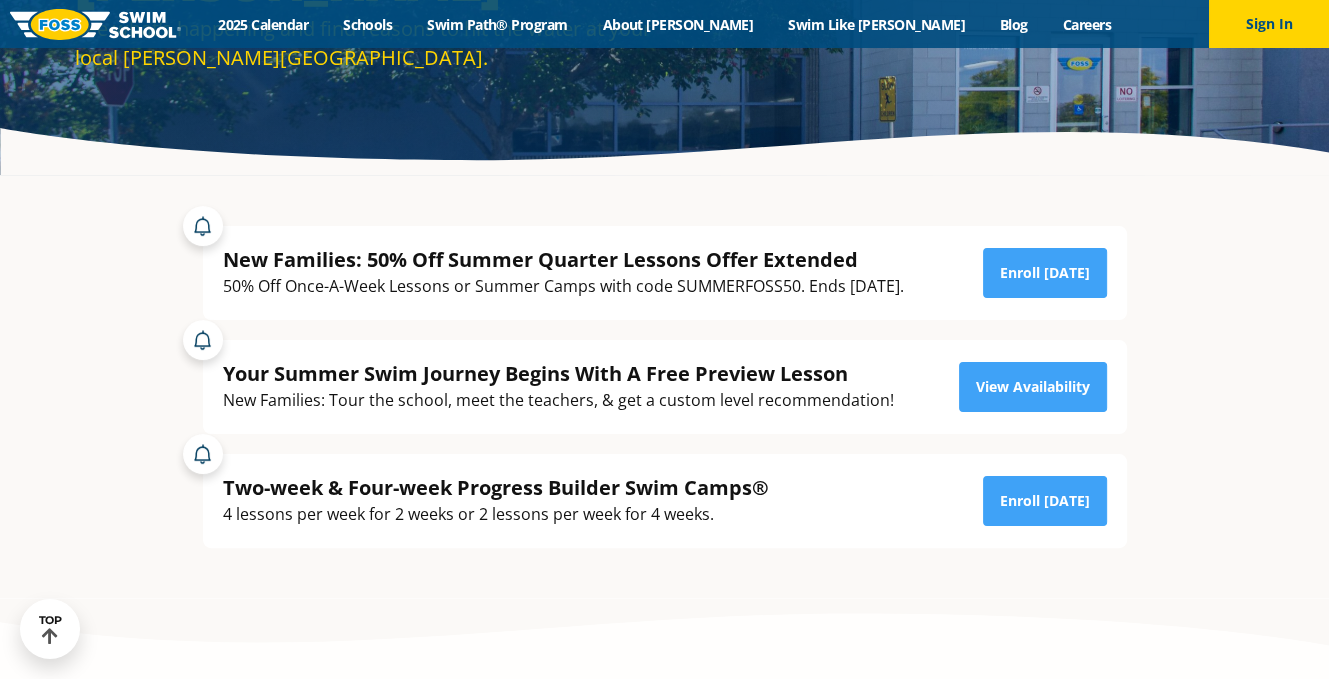 scroll, scrollTop: 0, scrollLeft: 0, axis: both 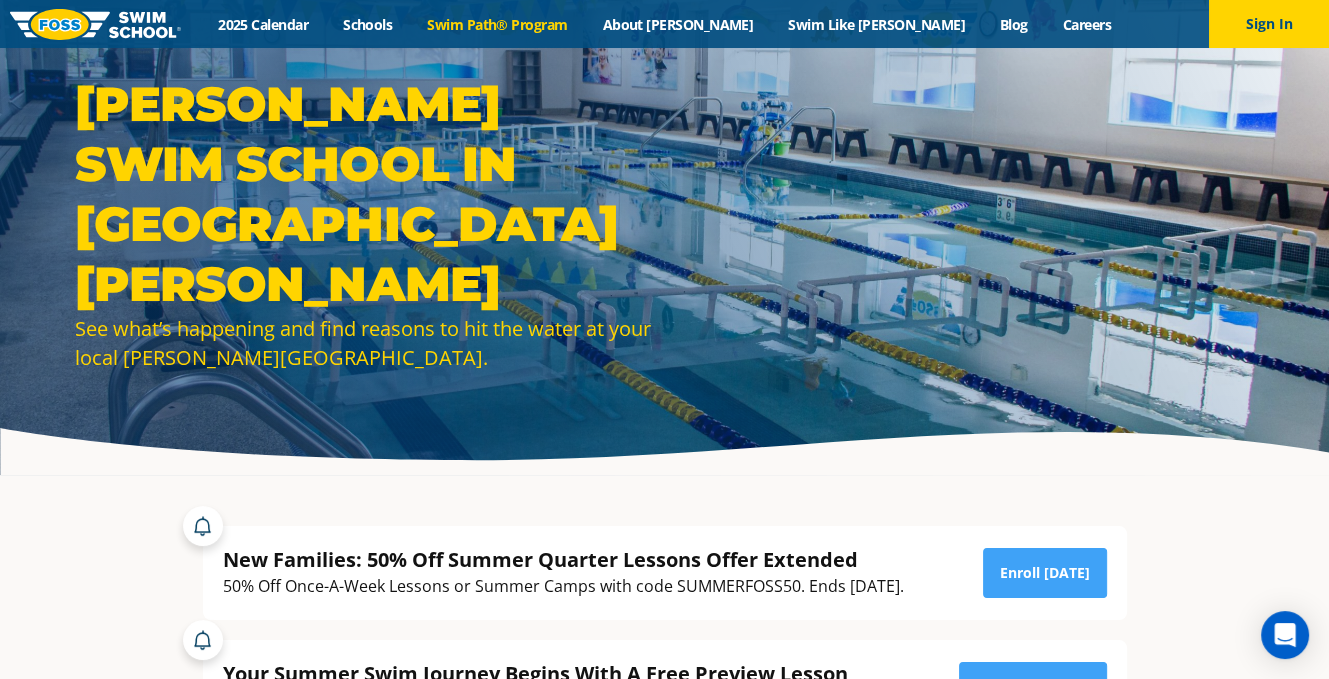 click on "Swim Path® Program" at bounding box center [497, 24] 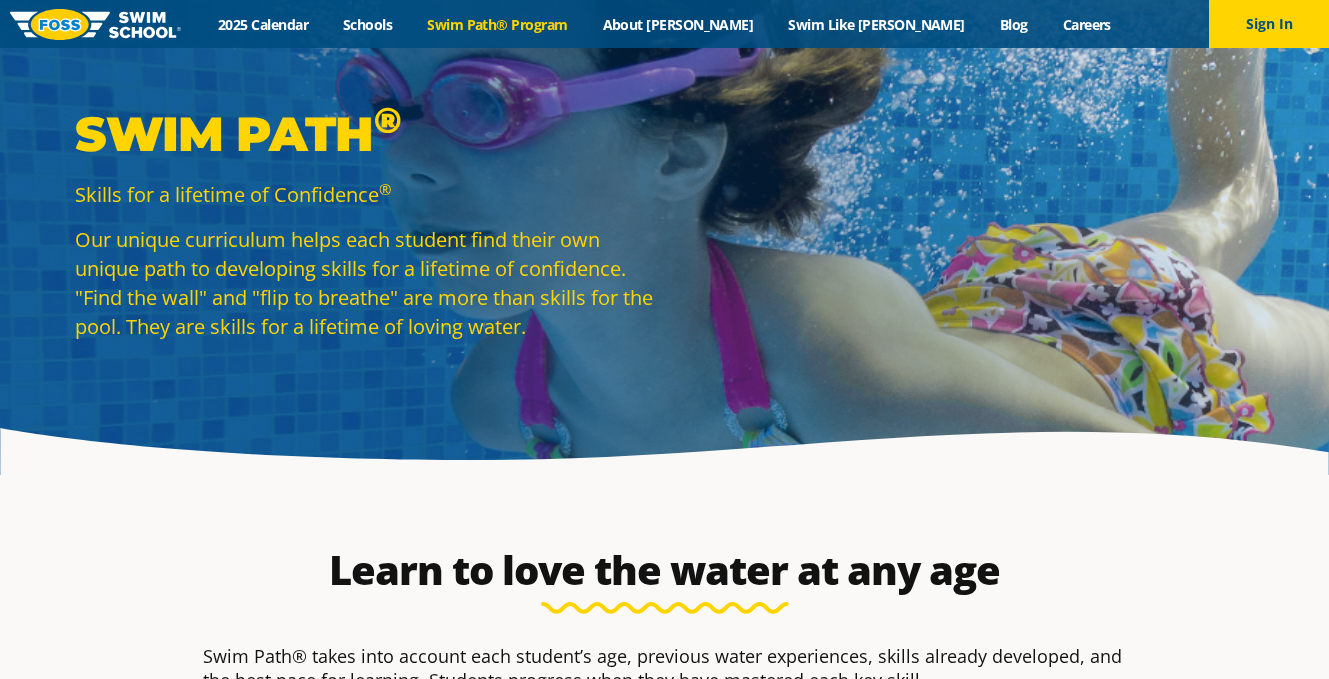 scroll, scrollTop: 400, scrollLeft: 0, axis: vertical 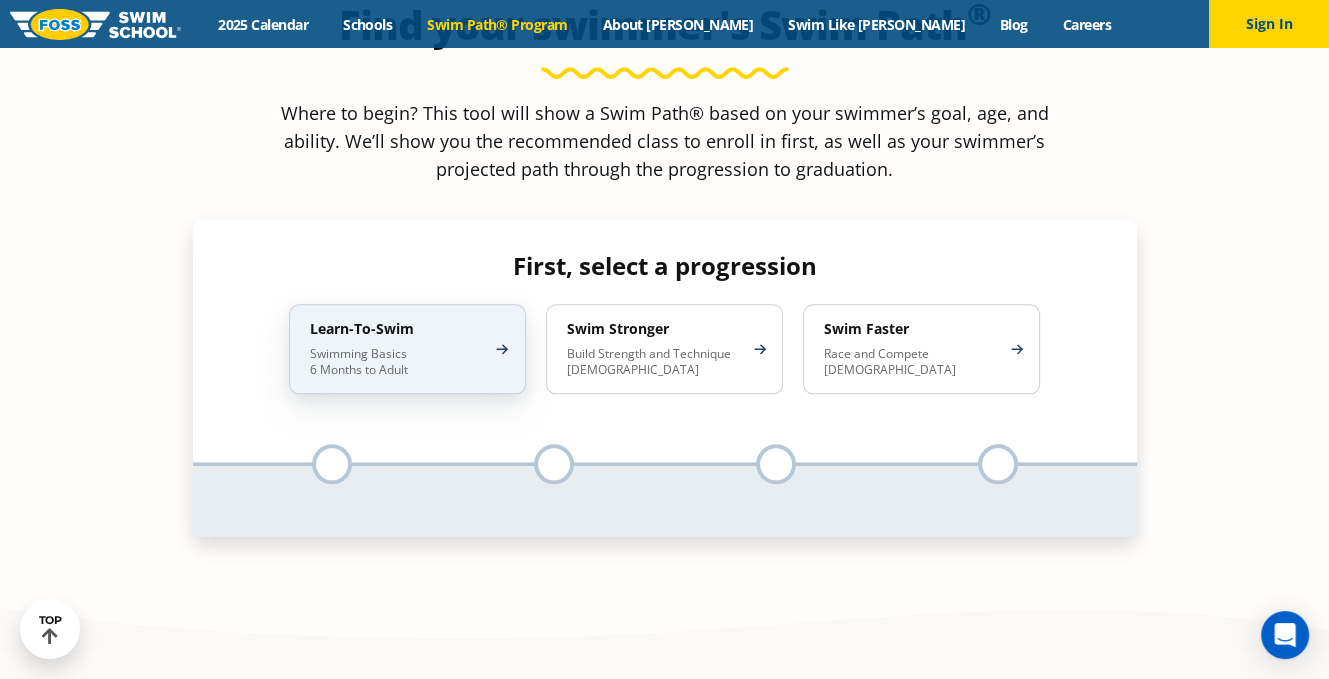 click on "Swimming Basics 6 Months to Adult" at bounding box center (397, 362) 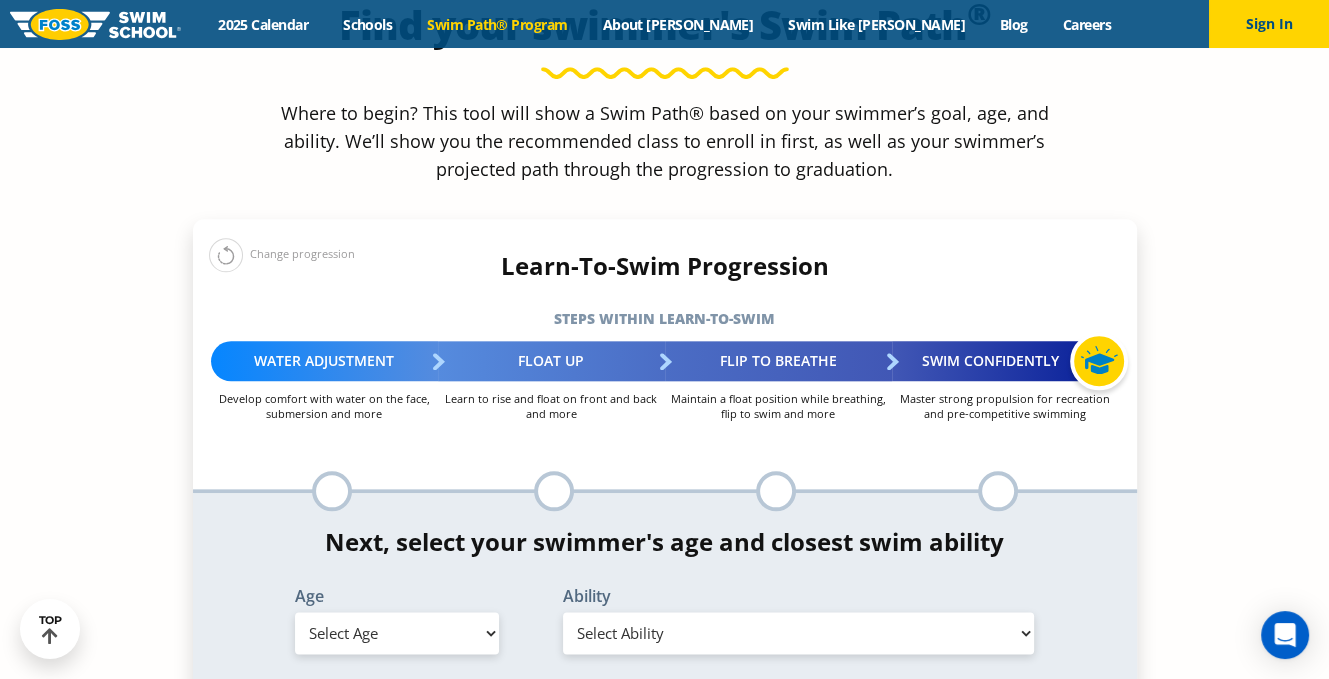 click on "Select Age [DEMOGRAPHIC_DATA] months - 1 year 1 year 2 years 3 years 4 years 5 years 6 years 7 years 8 years 9 years 10 years  11 years  12 years  13 years  14 years  15 years  16 years  17 years  Adult (18 years +)" at bounding box center (397, 633) 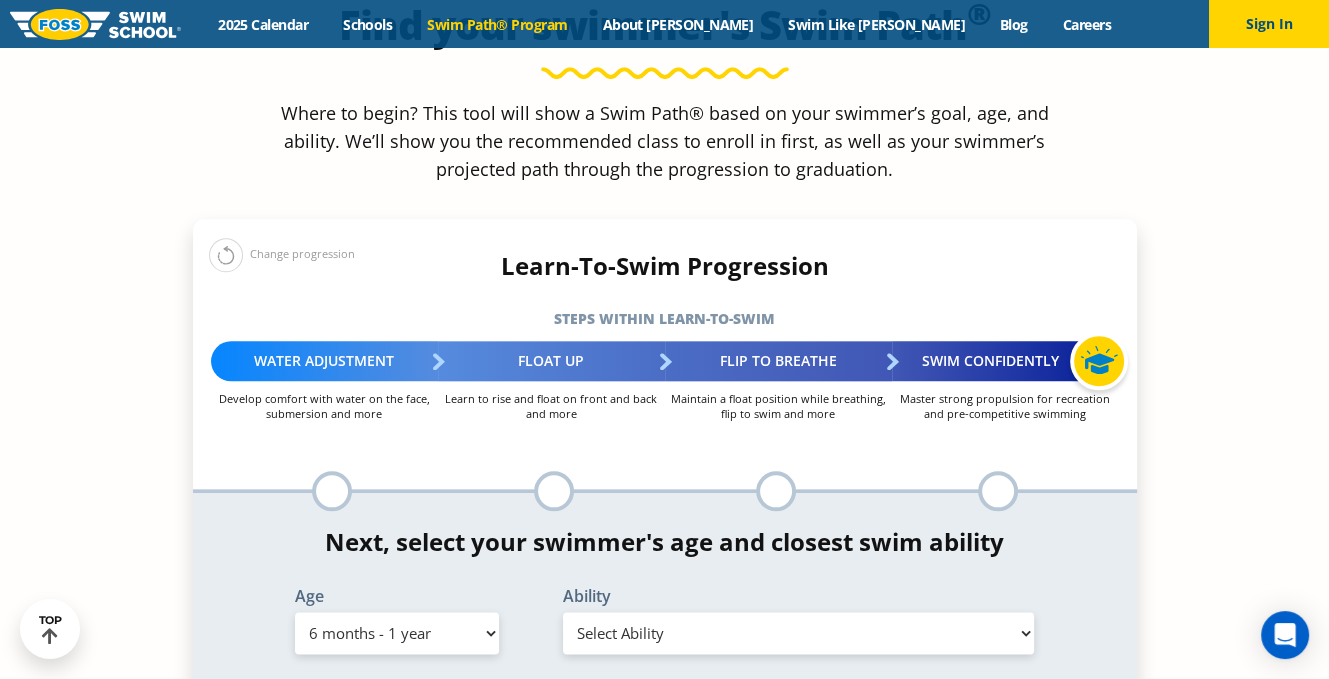 click on "Select Age [DEMOGRAPHIC_DATA] months - 1 year 1 year 2 years 3 years 4 years 5 years 6 years 7 years 8 years 9 years 10 years  11 years  12 years  13 years  14 years  15 years  16 years  17 years  Adult (18 years +)" at bounding box center [397, 633] 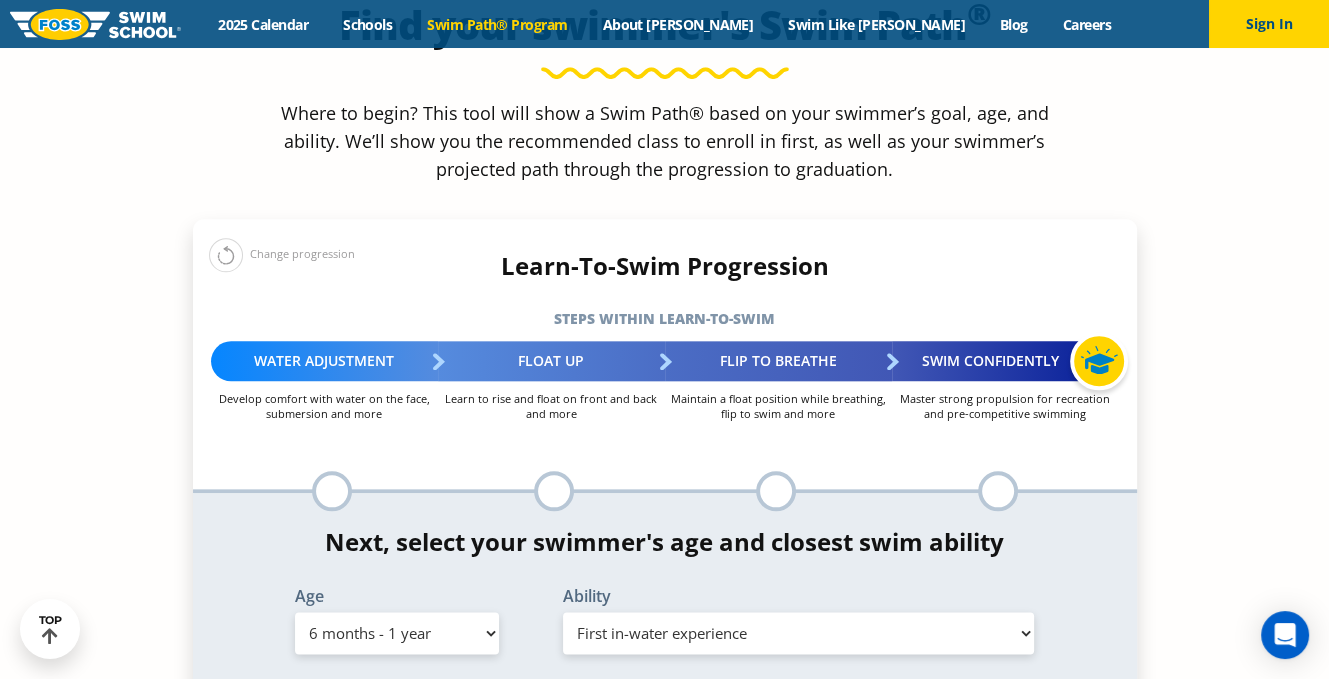 click on "Select Ability First in-water experience Comfortable with water poured over their head, but not eyes or ears Comfortable with water poured over face, eyes, and ears, and with ears in water while on back I would be comfortable if my child fell in the water and confident they could get back to the edge if an adult was nearby to assist" at bounding box center [799, 633] 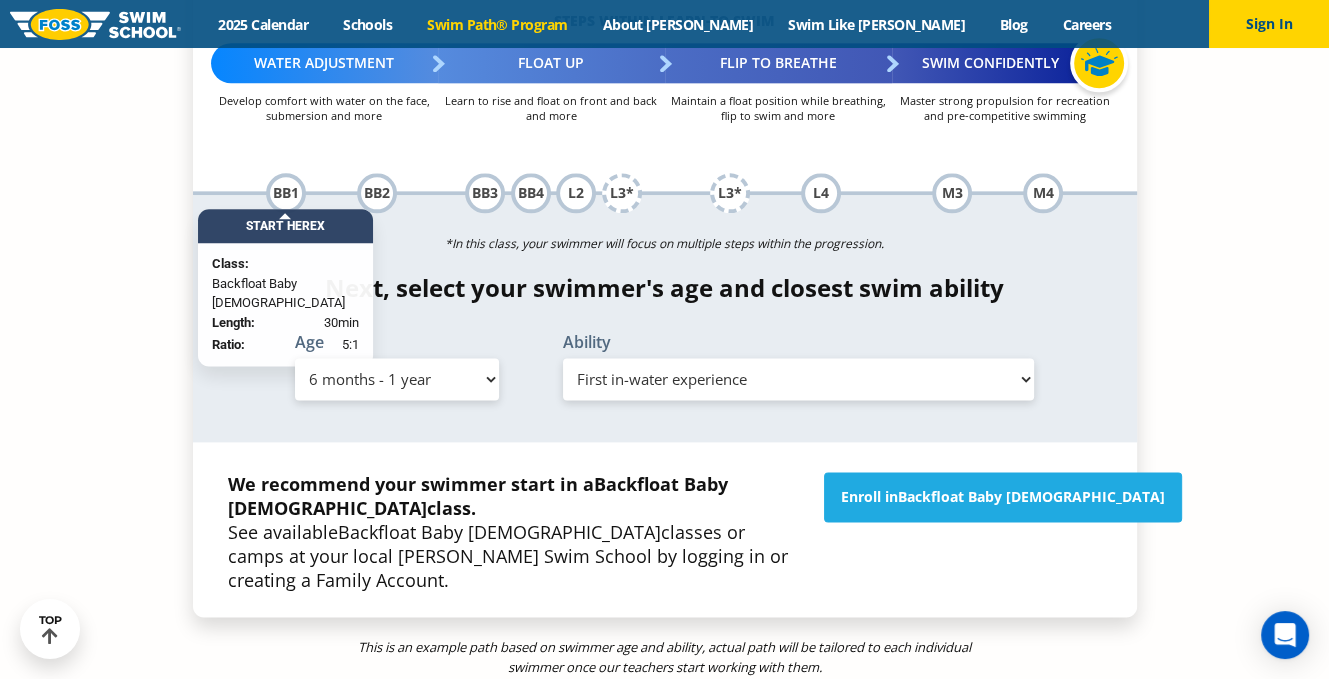 scroll, scrollTop: 2200, scrollLeft: 0, axis: vertical 